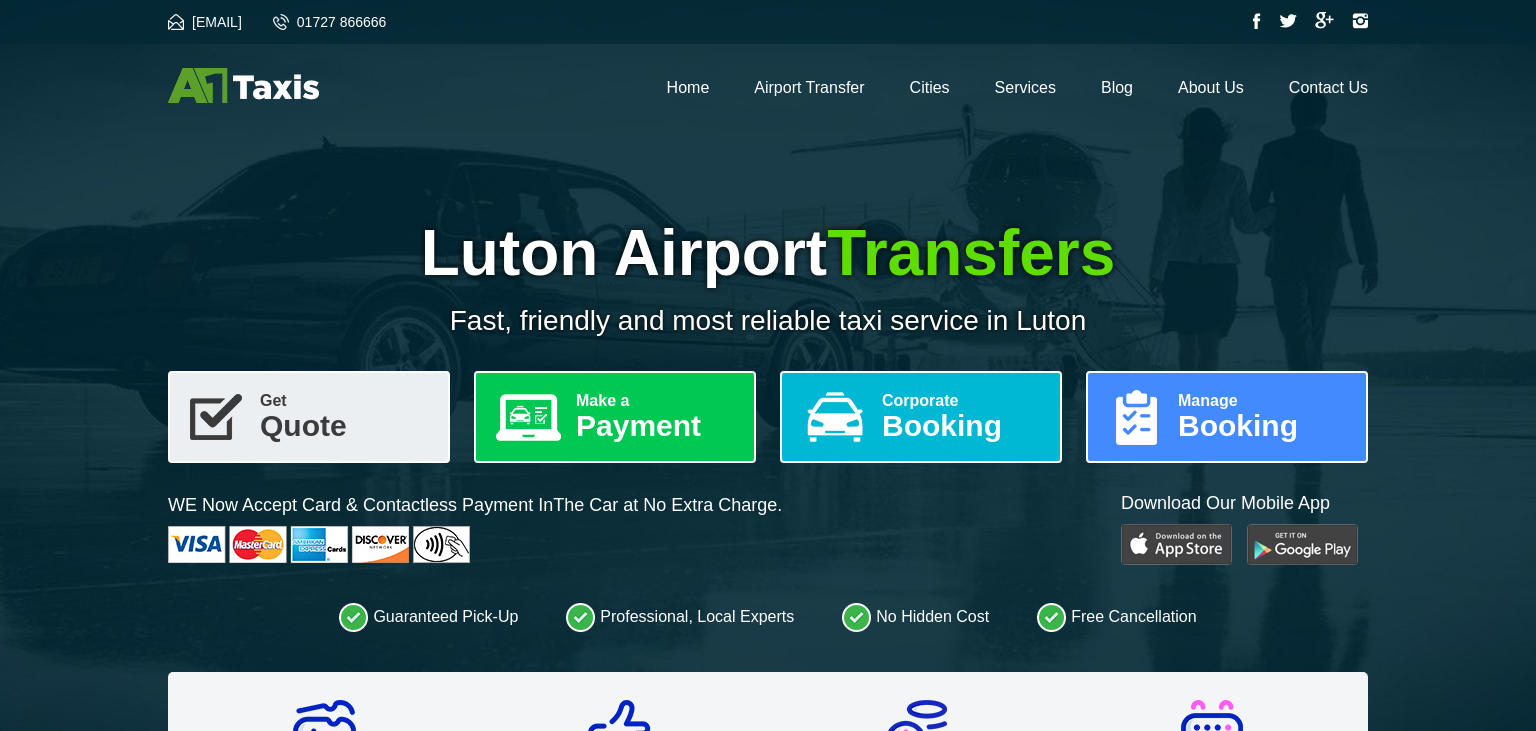 scroll, scrollTop: 317, scrollLeft: 0, axis: vertical 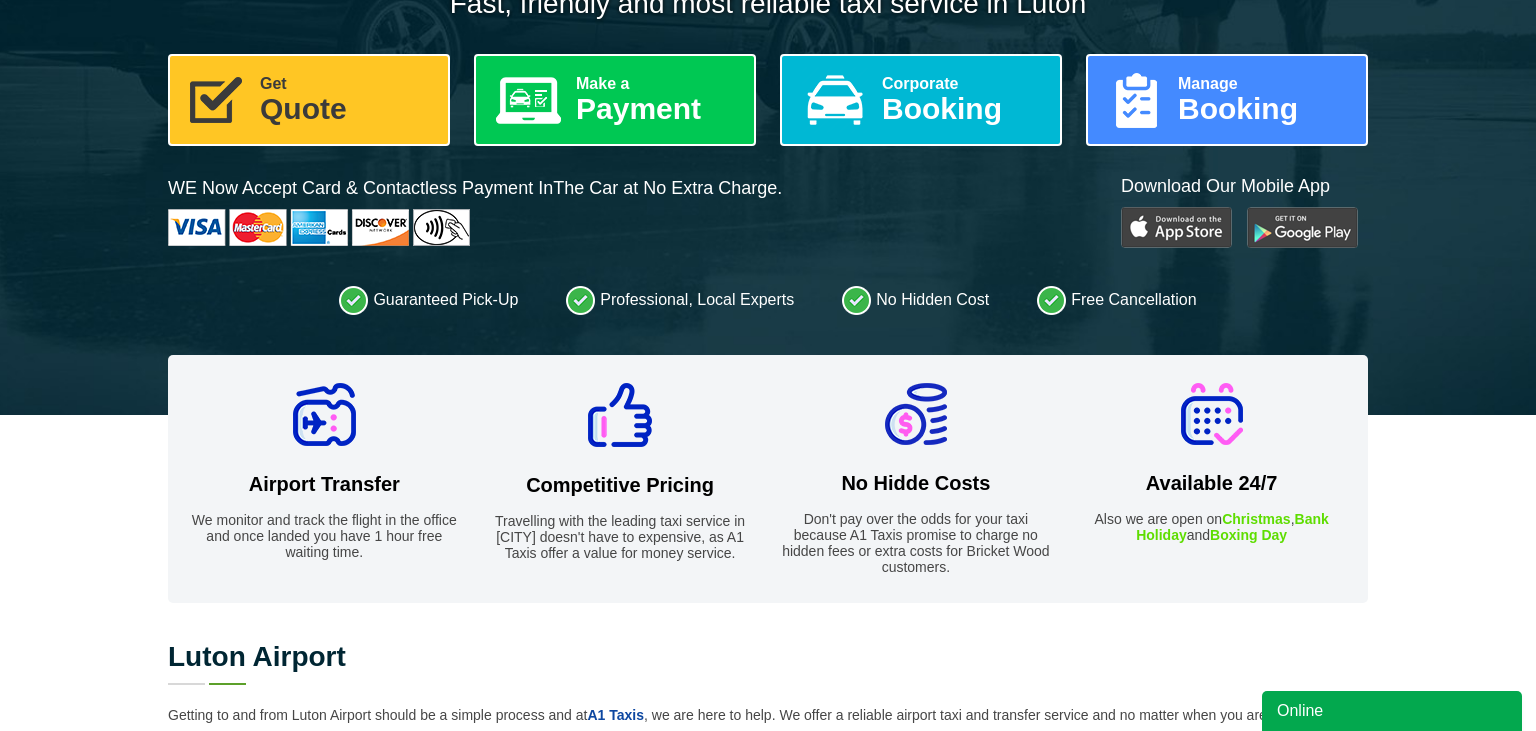 click on "Get  Quote" at bounding box center [309, 100] 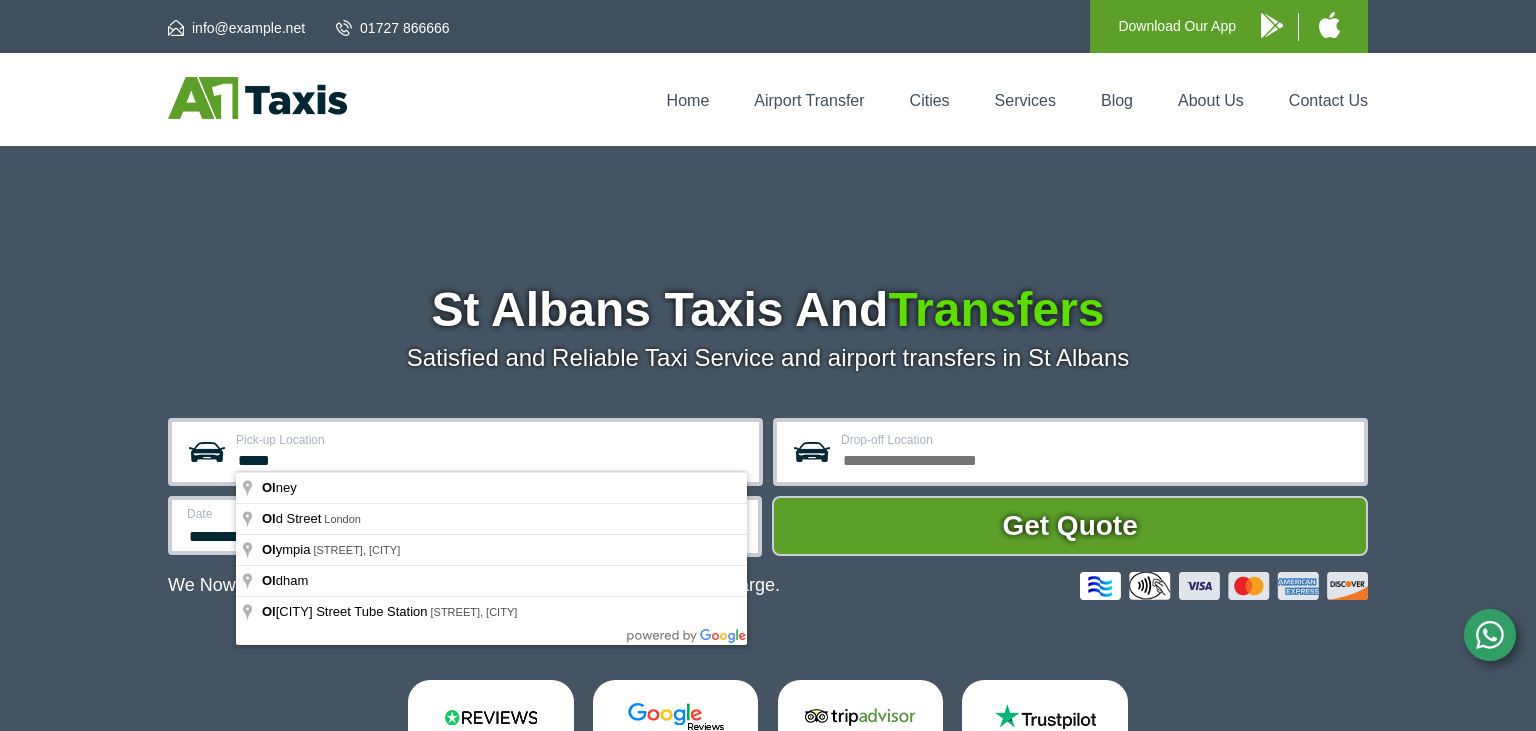 scroll, scrollTop: 0, scrollLeft: 0, axis: both 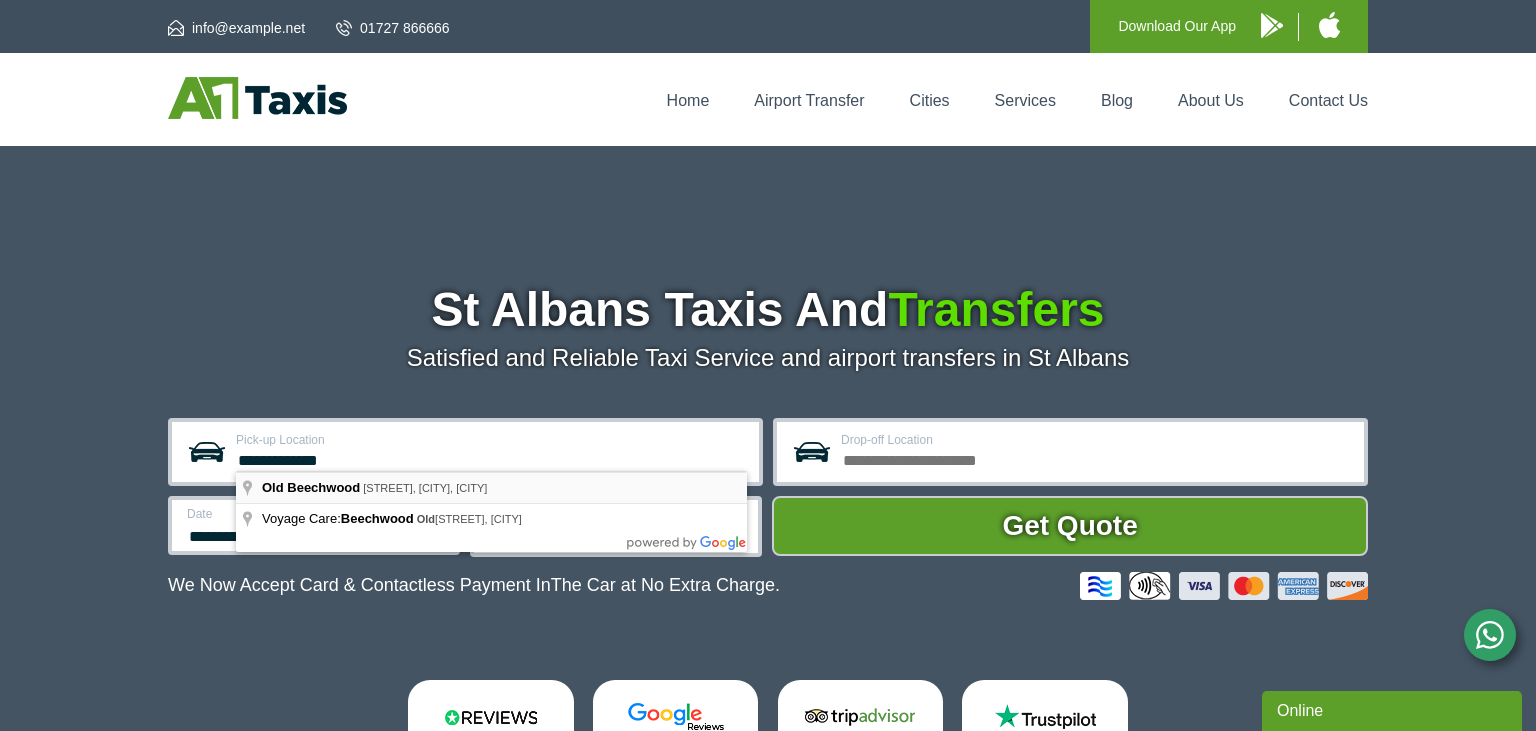 type on "**********" 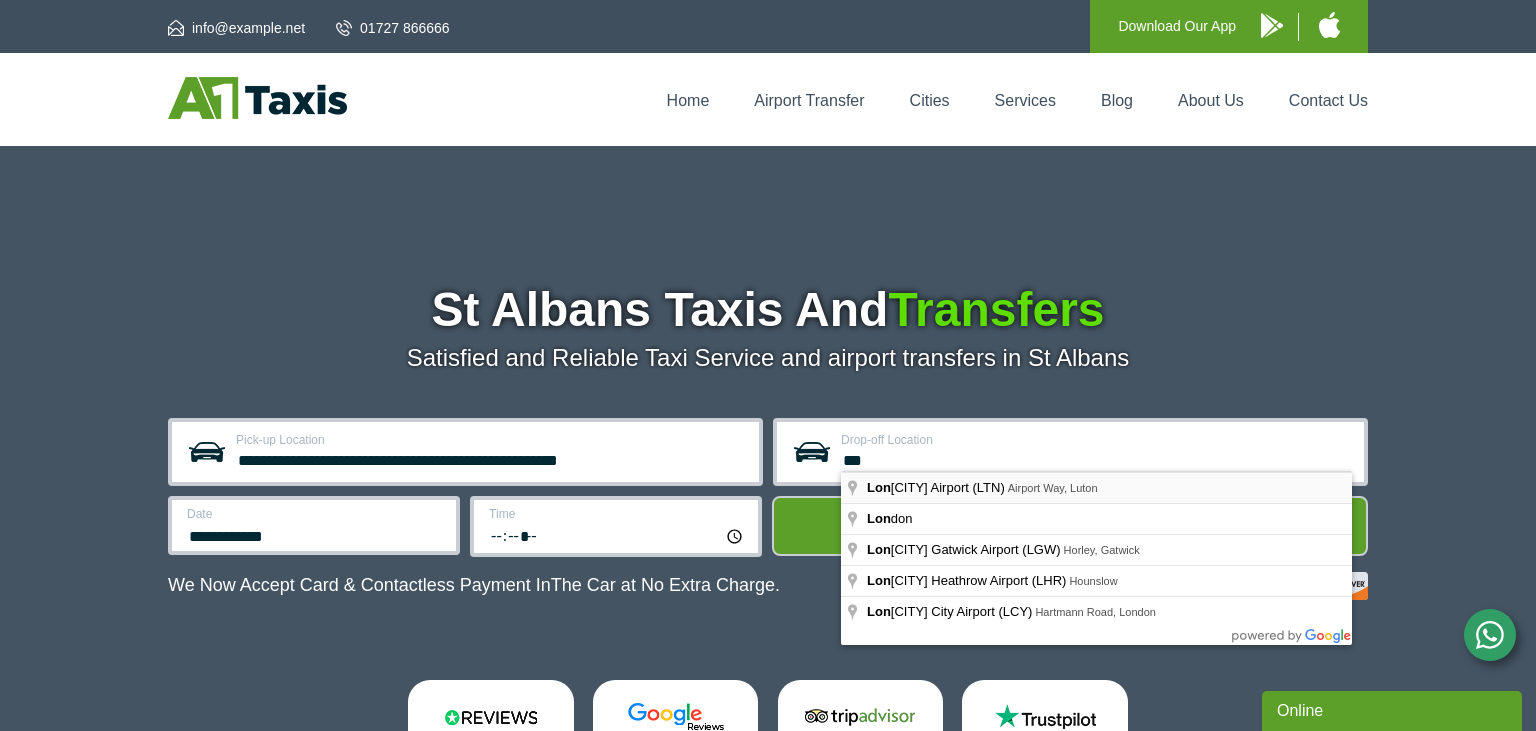 type on "**********" 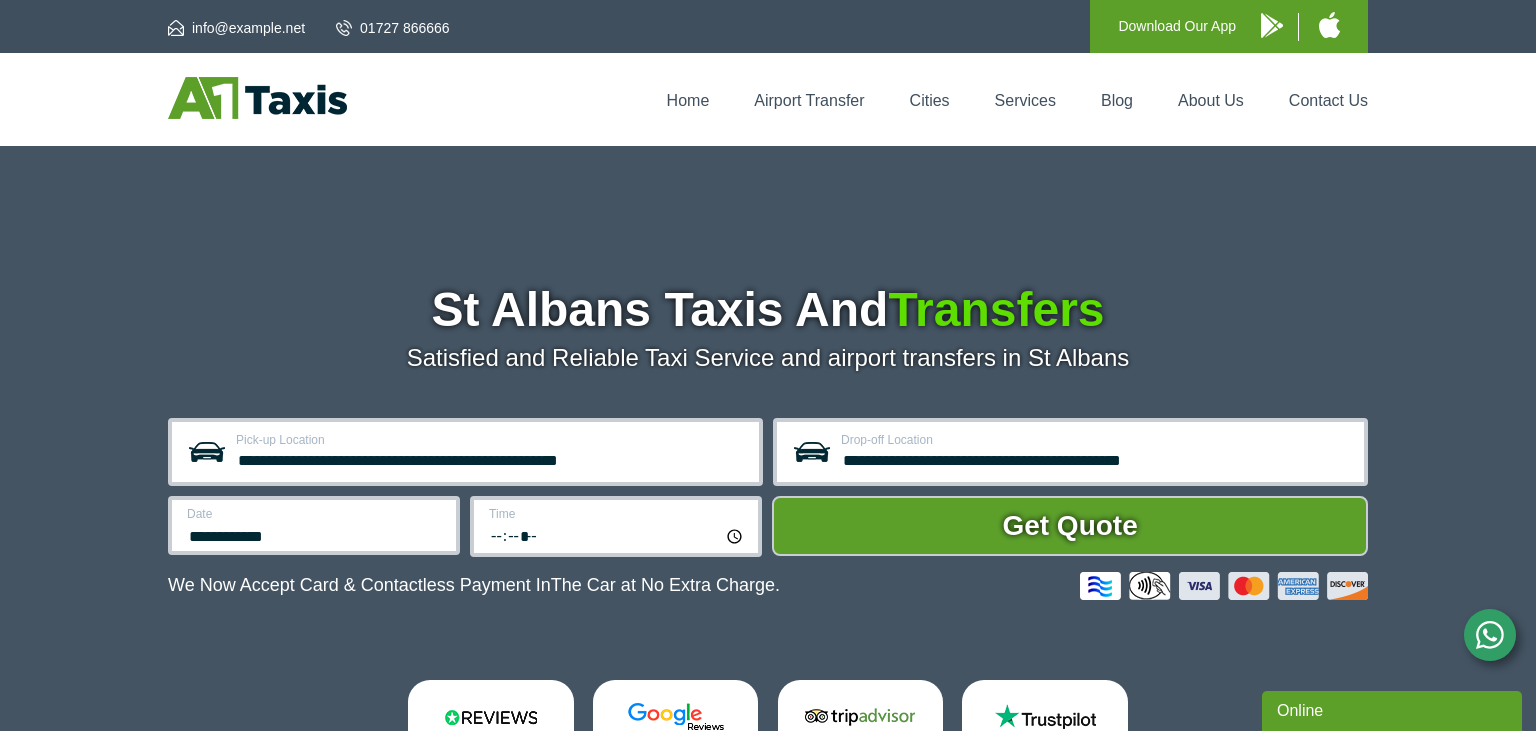click on "**********" at bounding box center (314, 525) 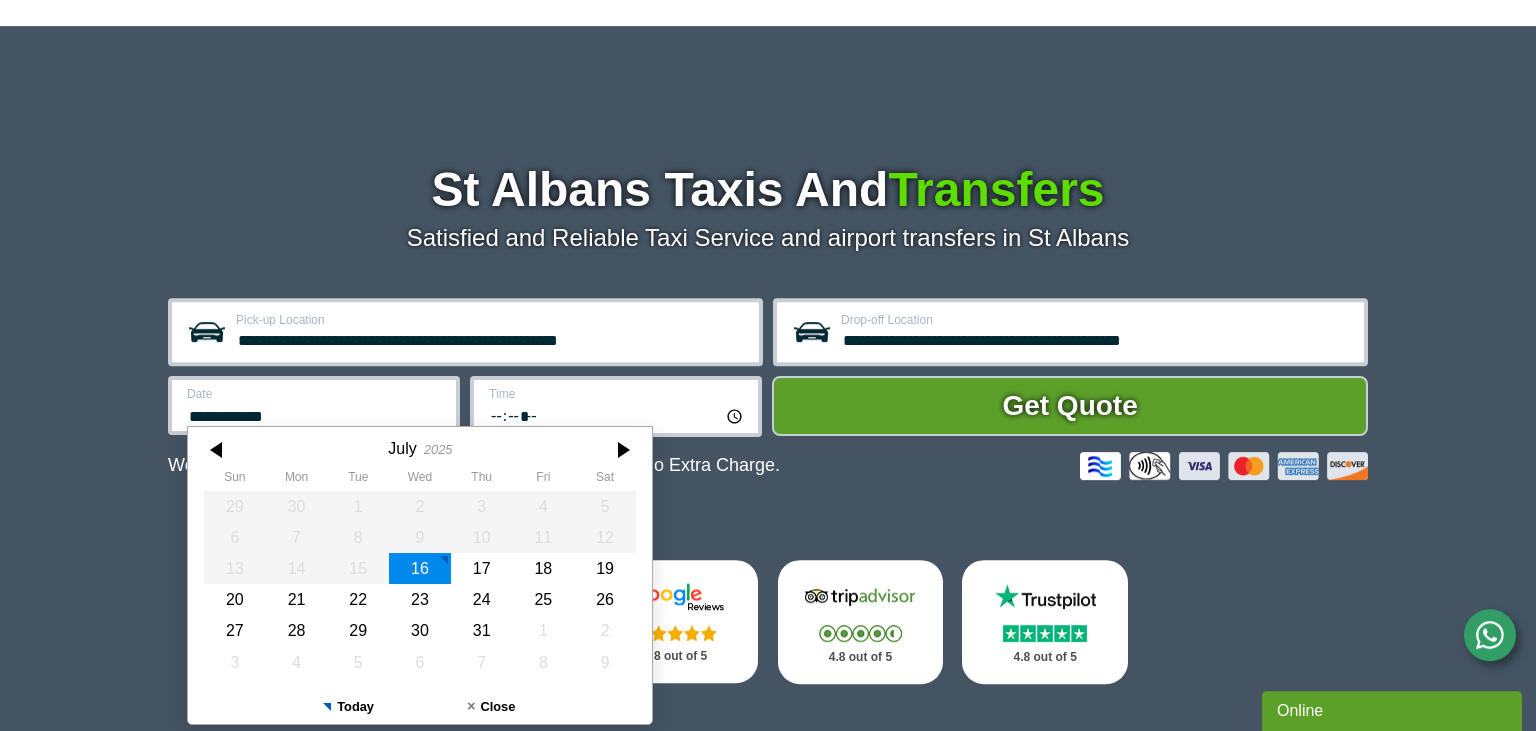scroll, scrollTop: 211, scrollLeft: 0, axis: vertical 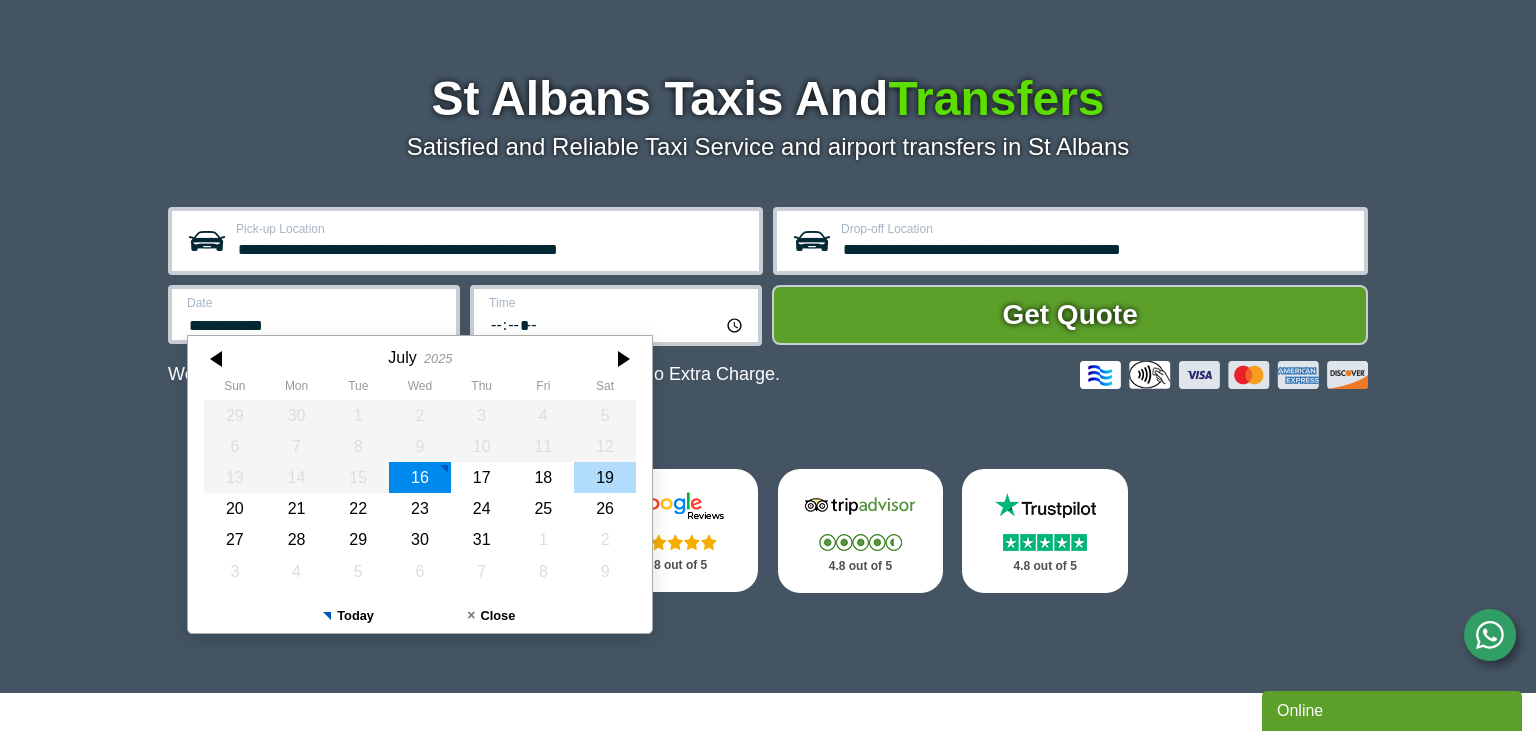 click on "19" at bounding box center (605, 477) 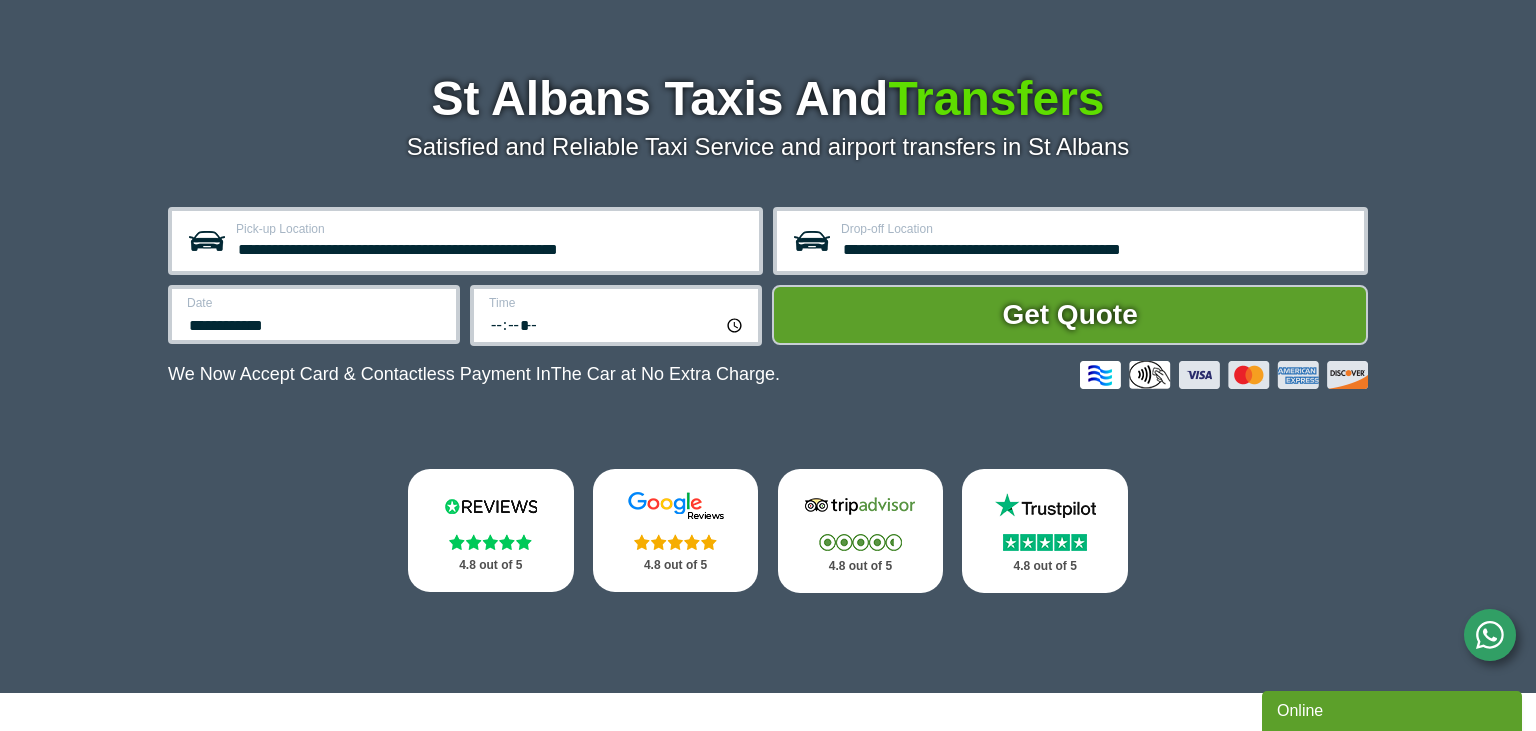 click on "*****" at bounding box center (617, 324) 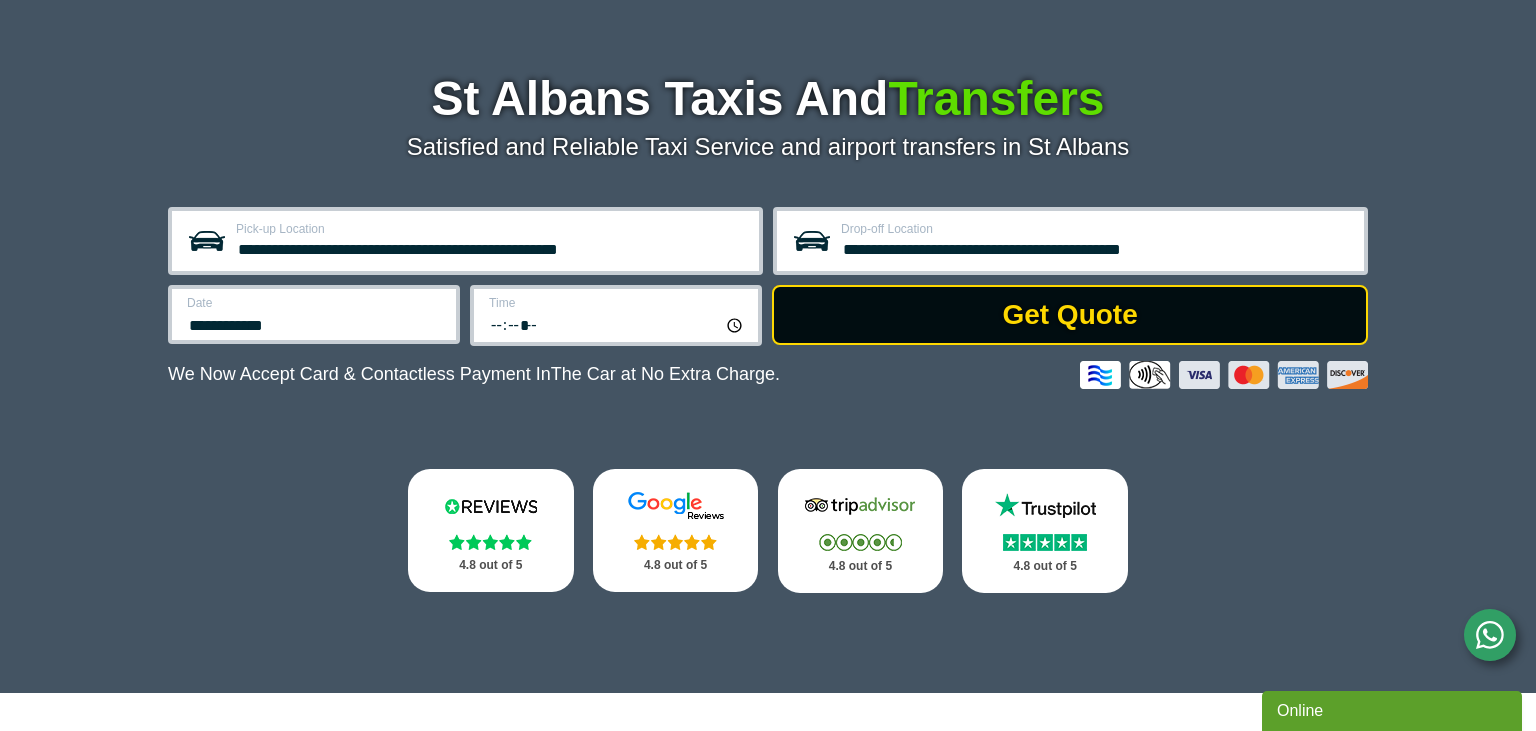 click on "Get Quote" at bounding box center (1070, 315) 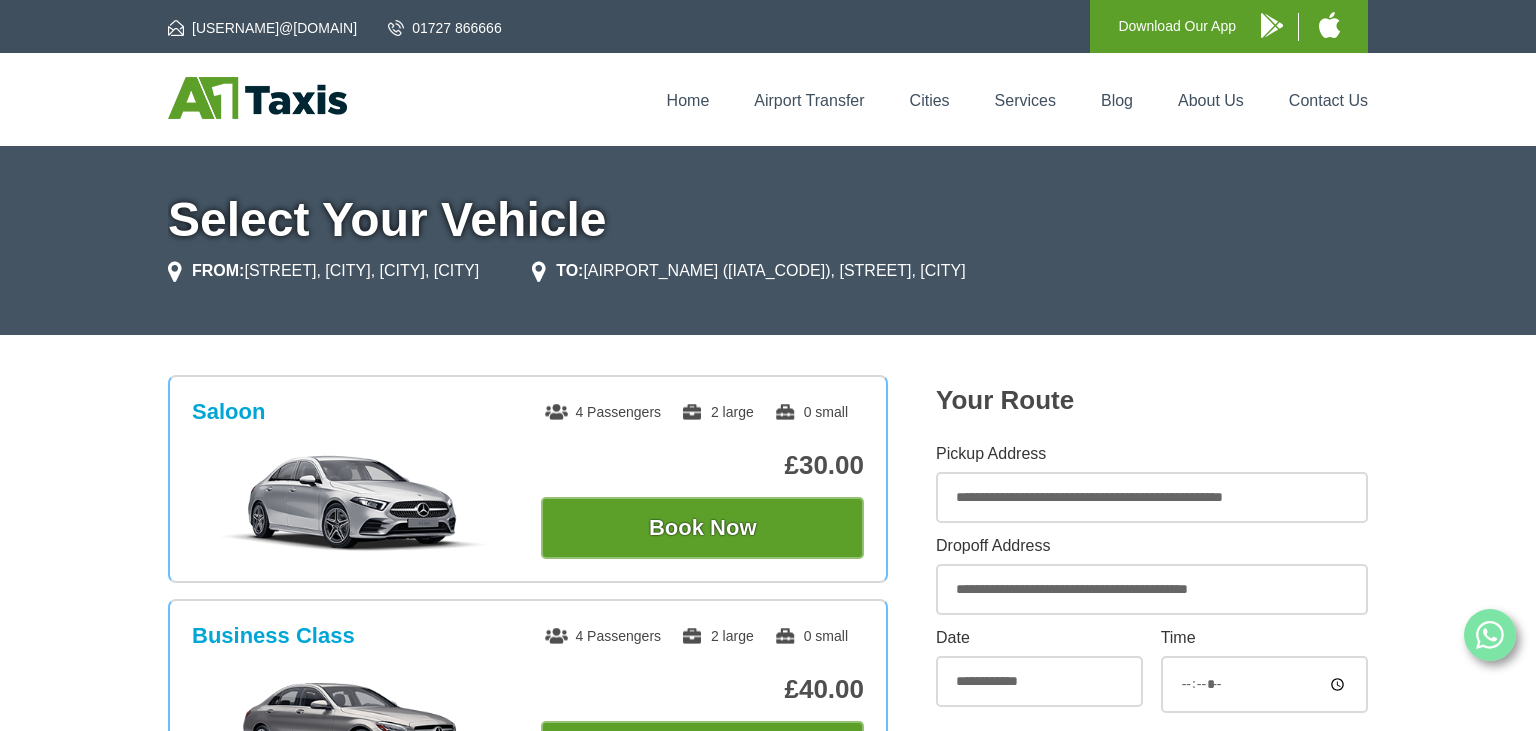 scroll, scrollTop: 0, scrollLeft: 0, axis: both 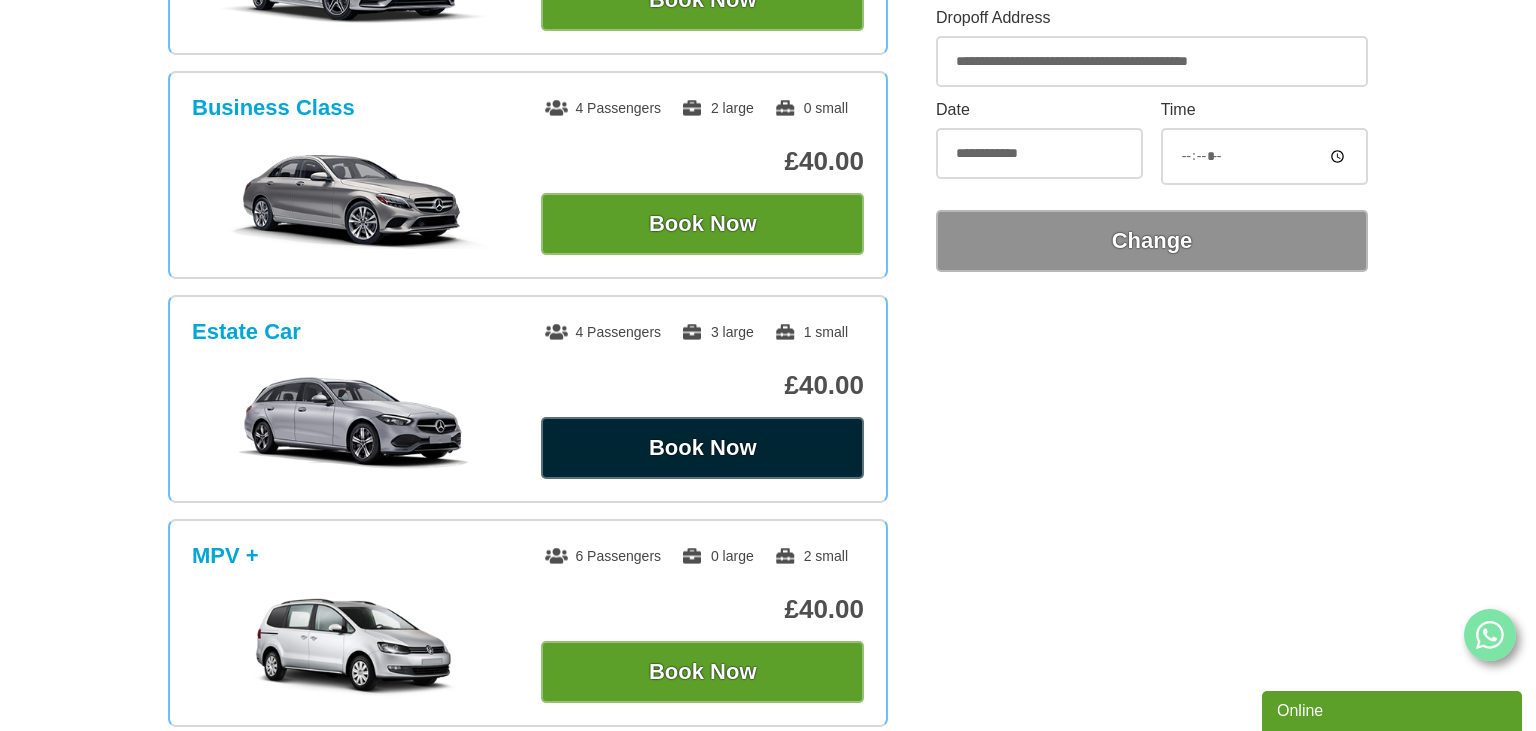 click on "Book Now" at bounding box center (702, 448) 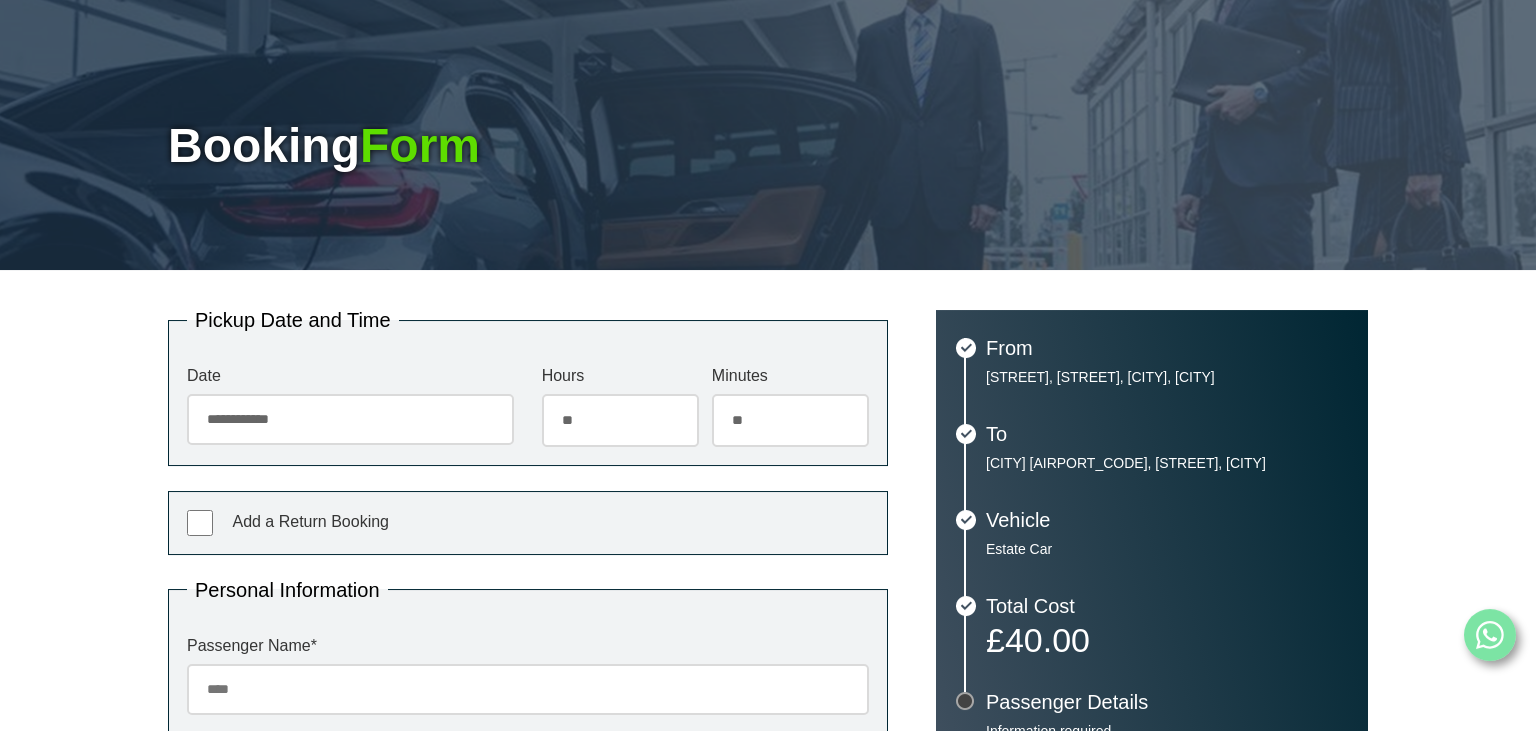 scroll, scrollTop: 211, scrollLeft: 0, axis: vertical 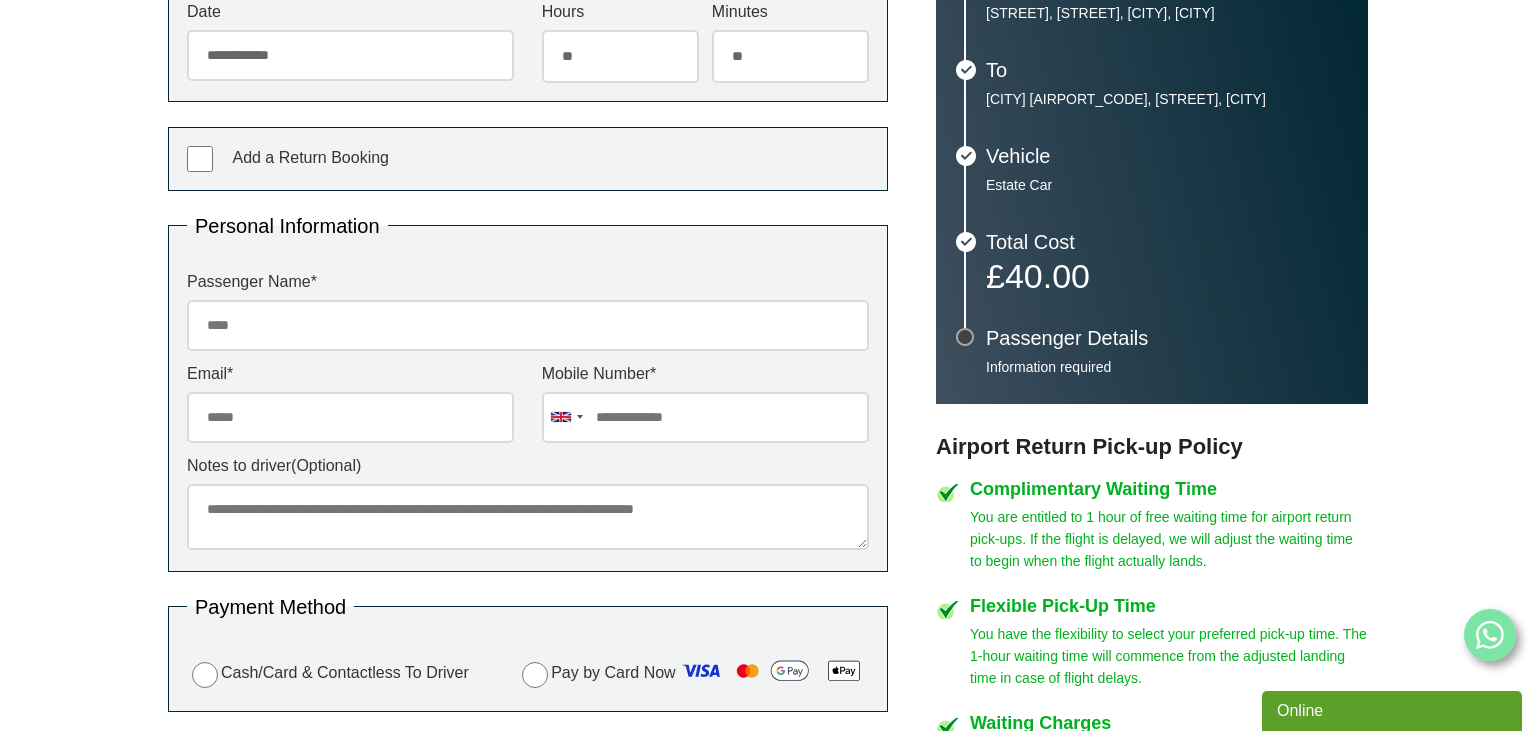 click on "Passenger Name  *" at bounding box center (528, 325) 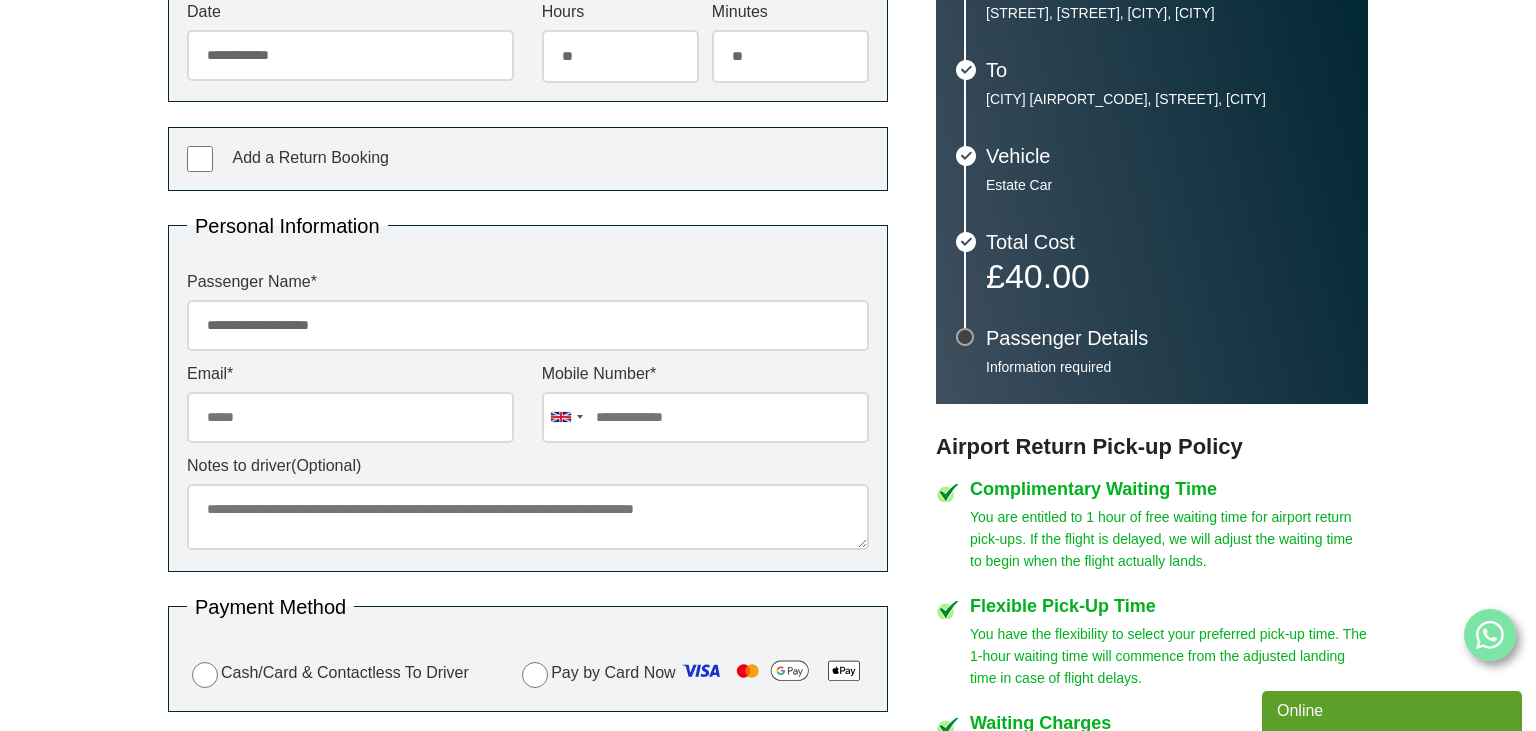 type on "**********" 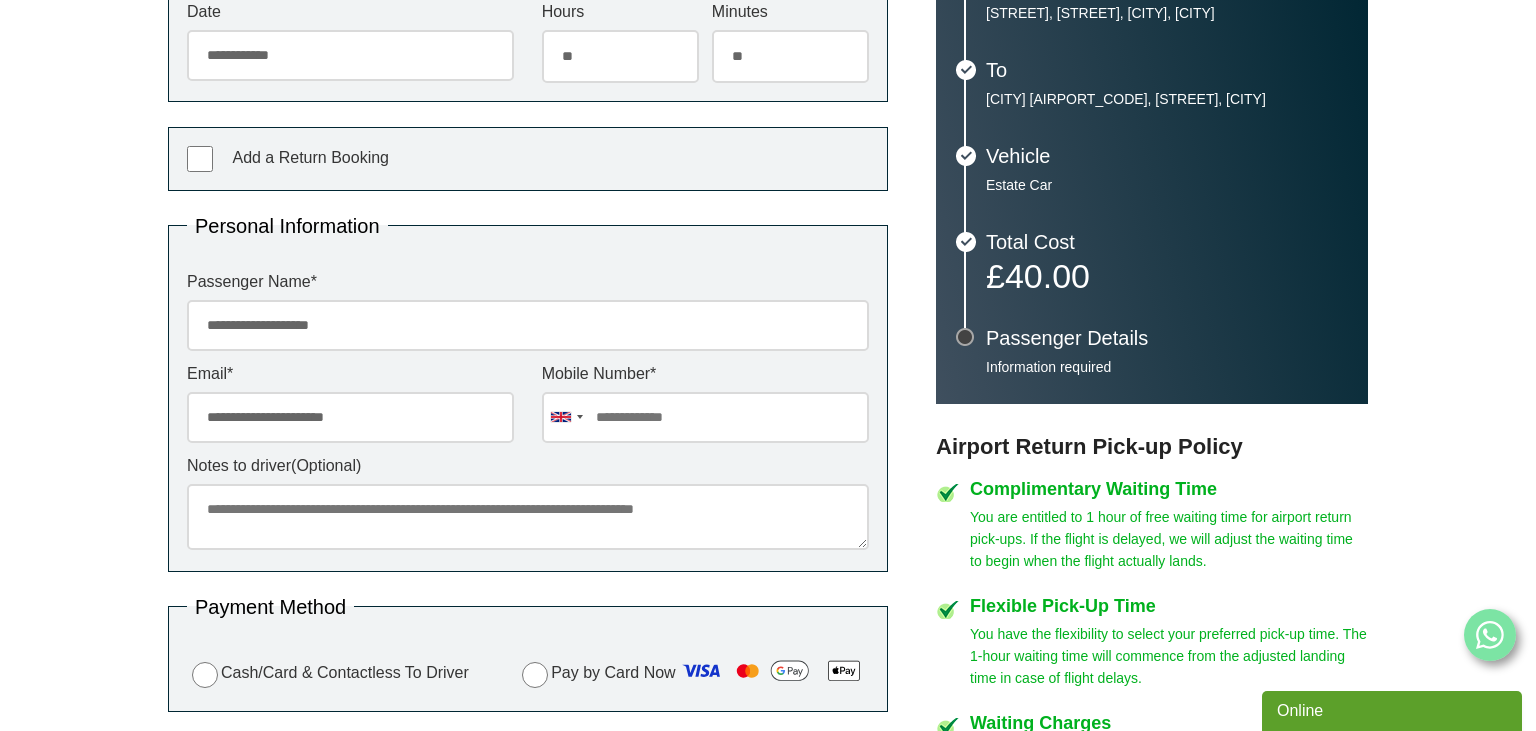 type on "**********" 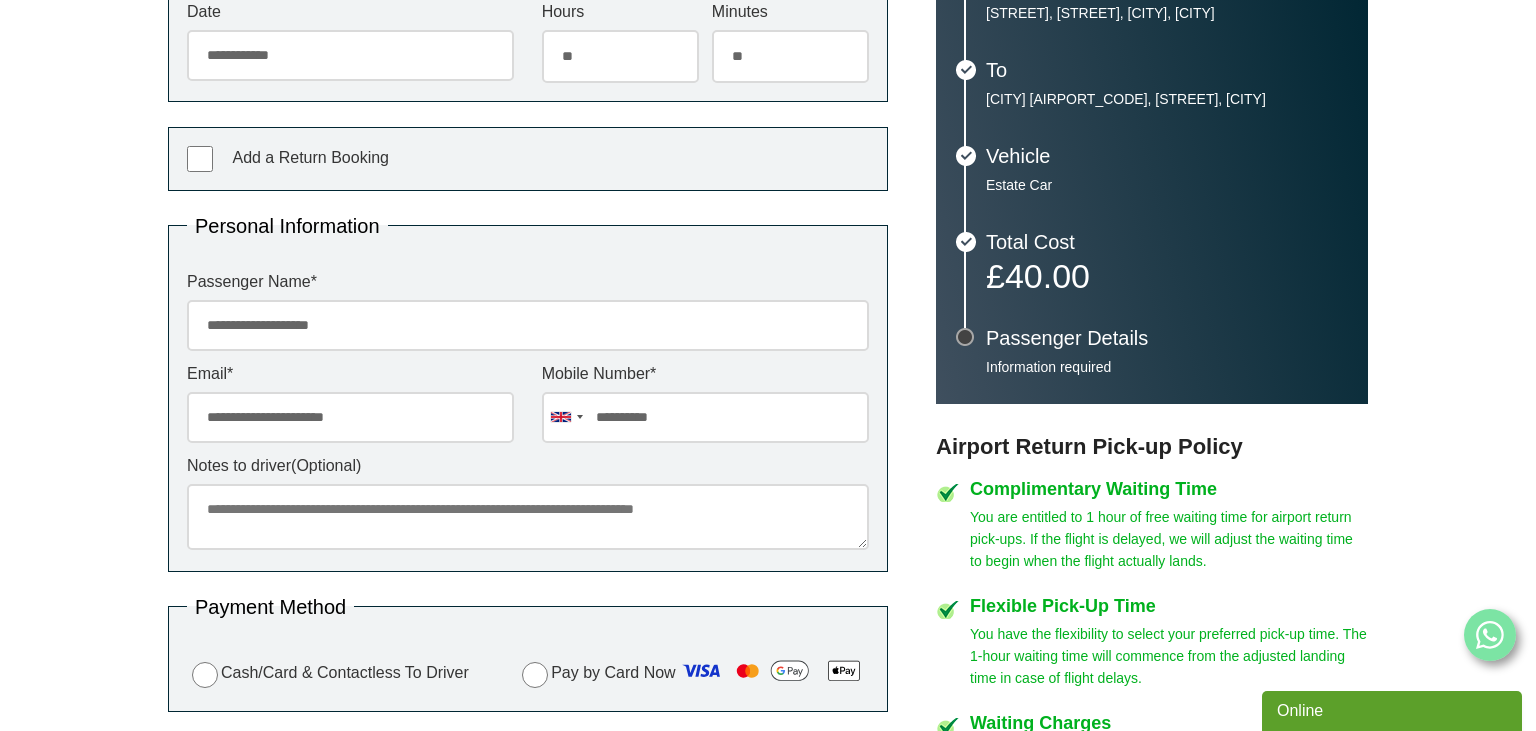 type on "**********" 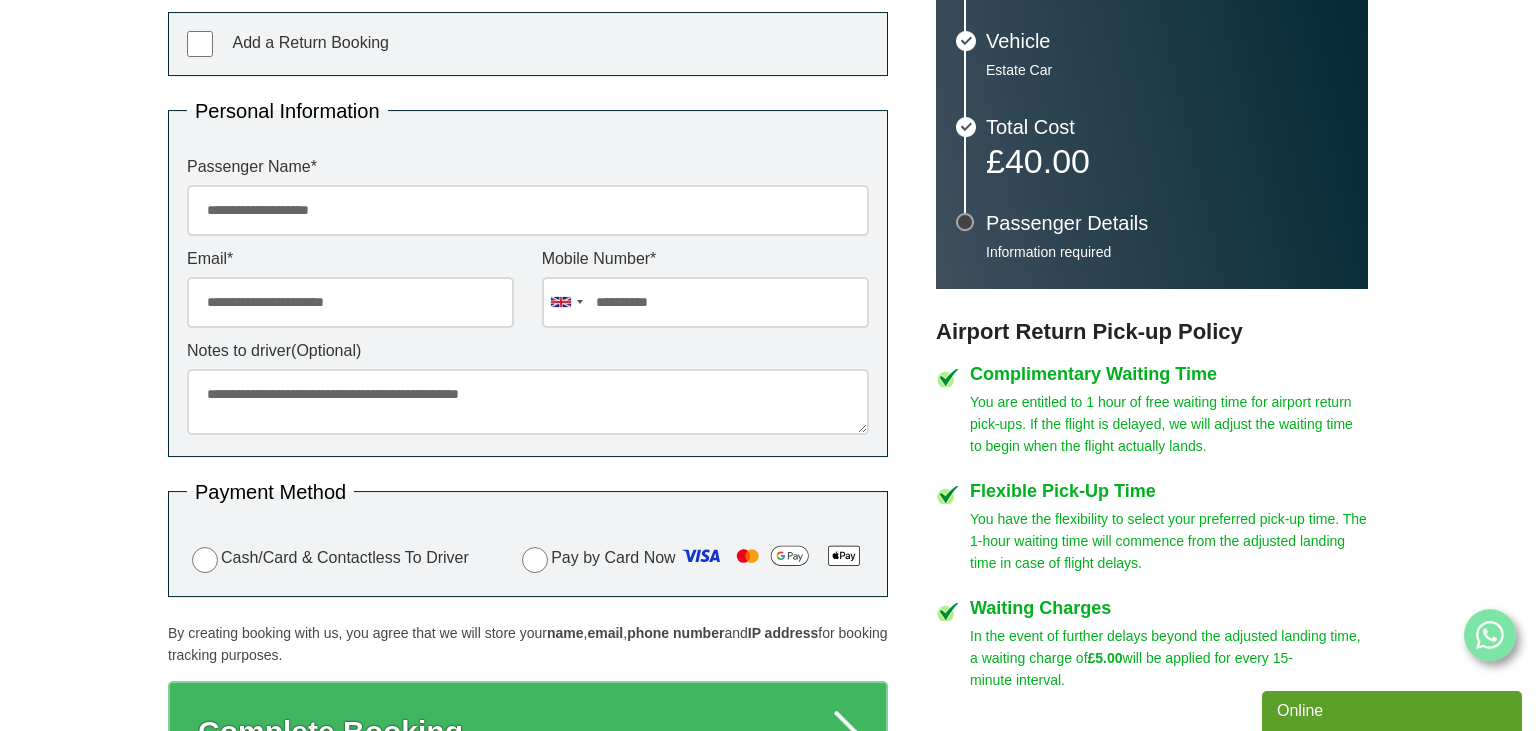 scroll, scrollTop: 739, scrollLeft: 0, axis: vertical 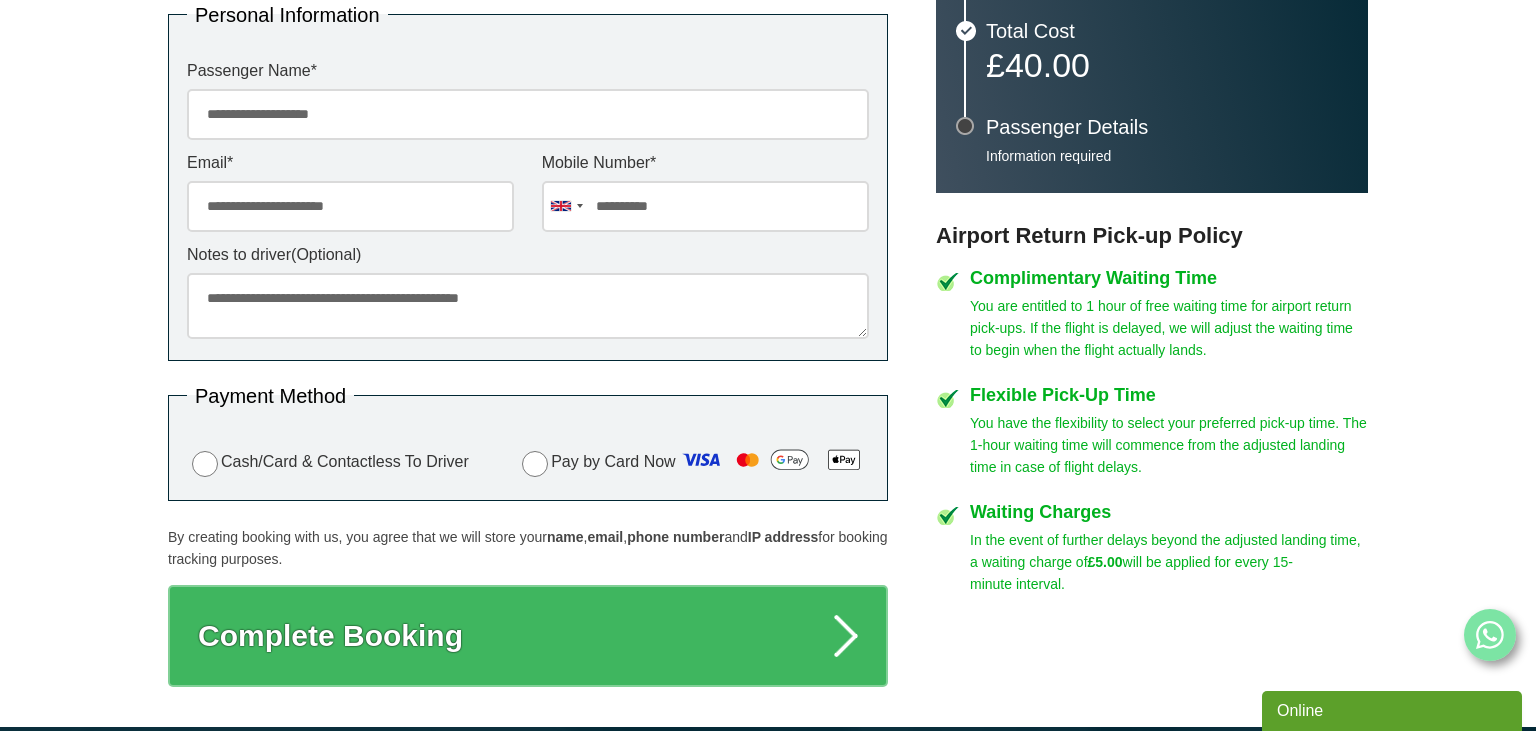 type on "**********" 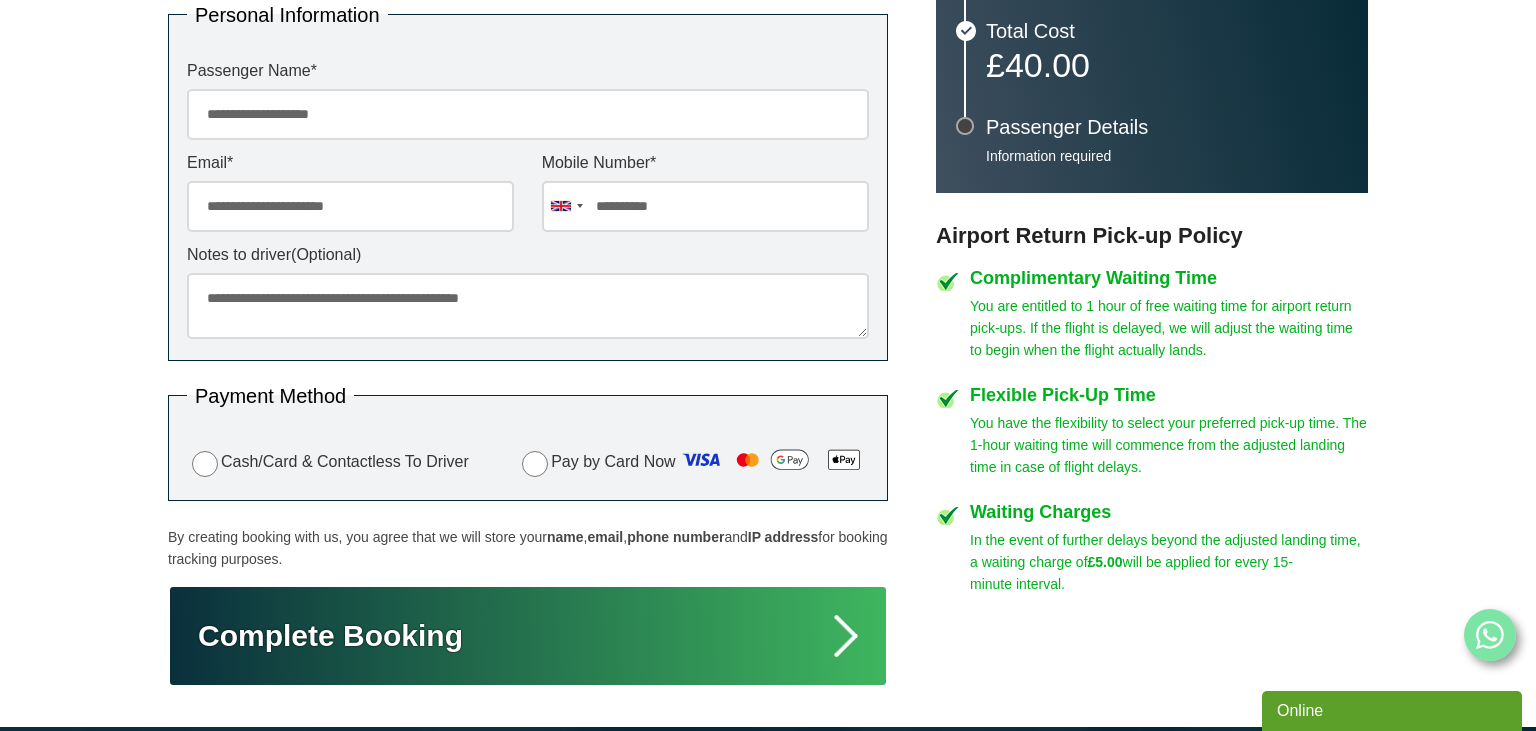 click on "Complete Booking" at bounding box center [528, 636] 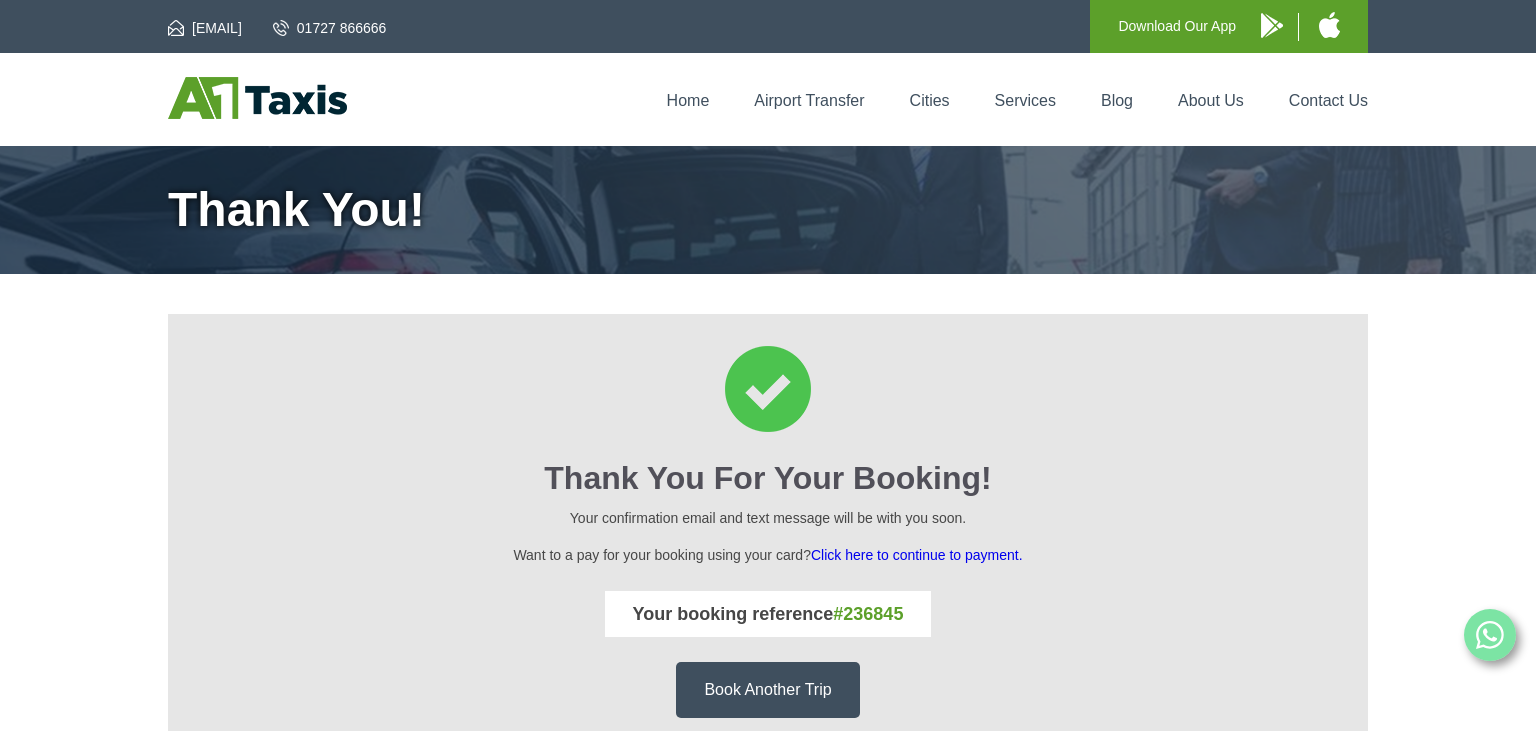 scroll, scrollTop: 0, scrollLeft: 0, axis: both 